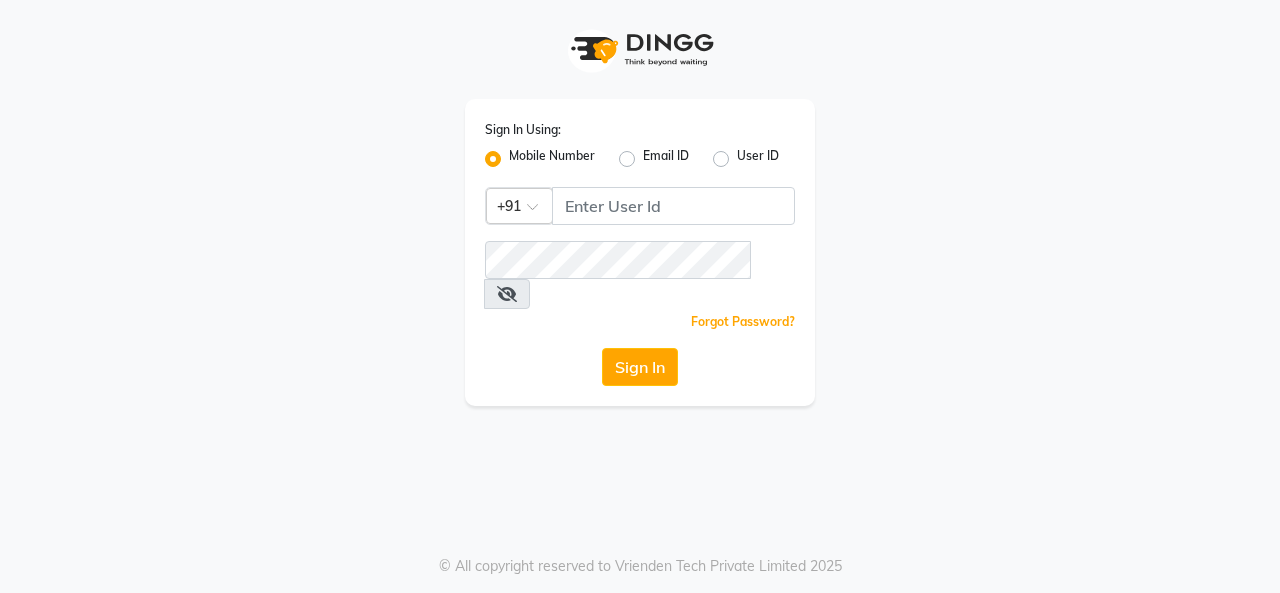 scroll, scrollTop: 0, scrollLeft: 0, axis: both 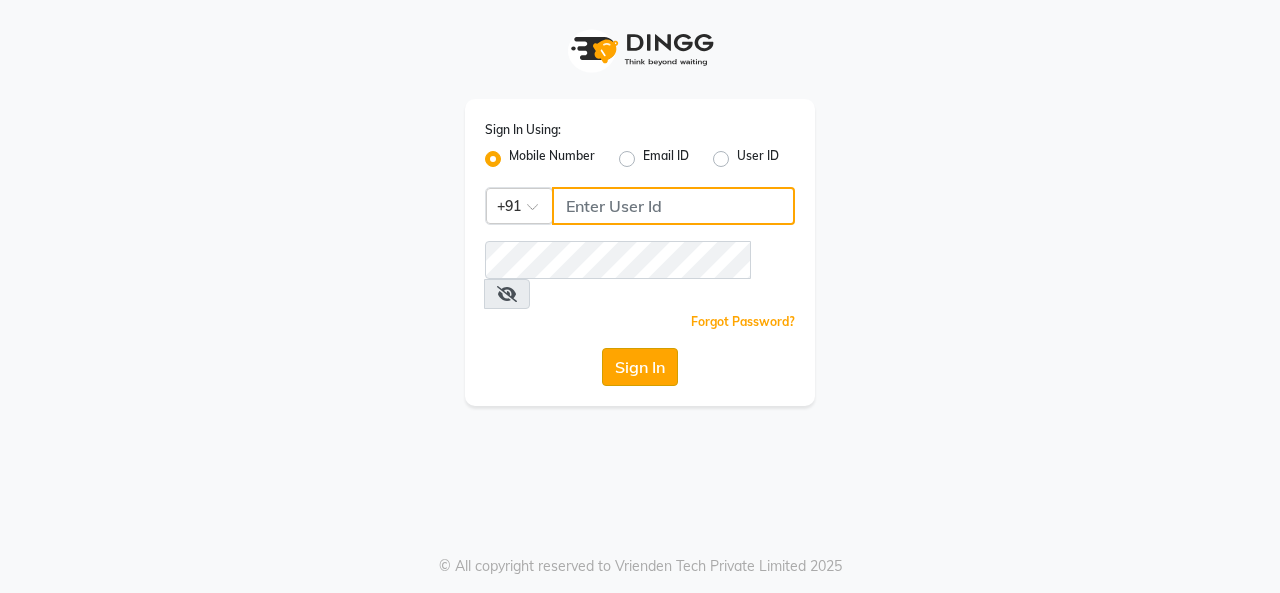 type on "9600257474" 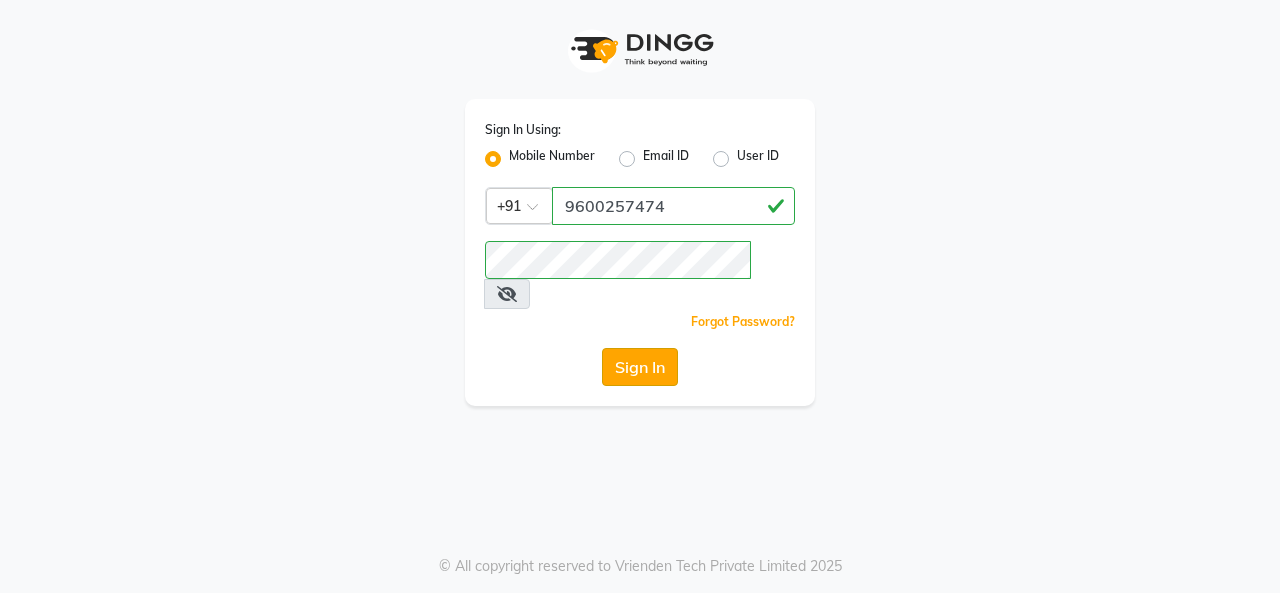 click on "Sign In" 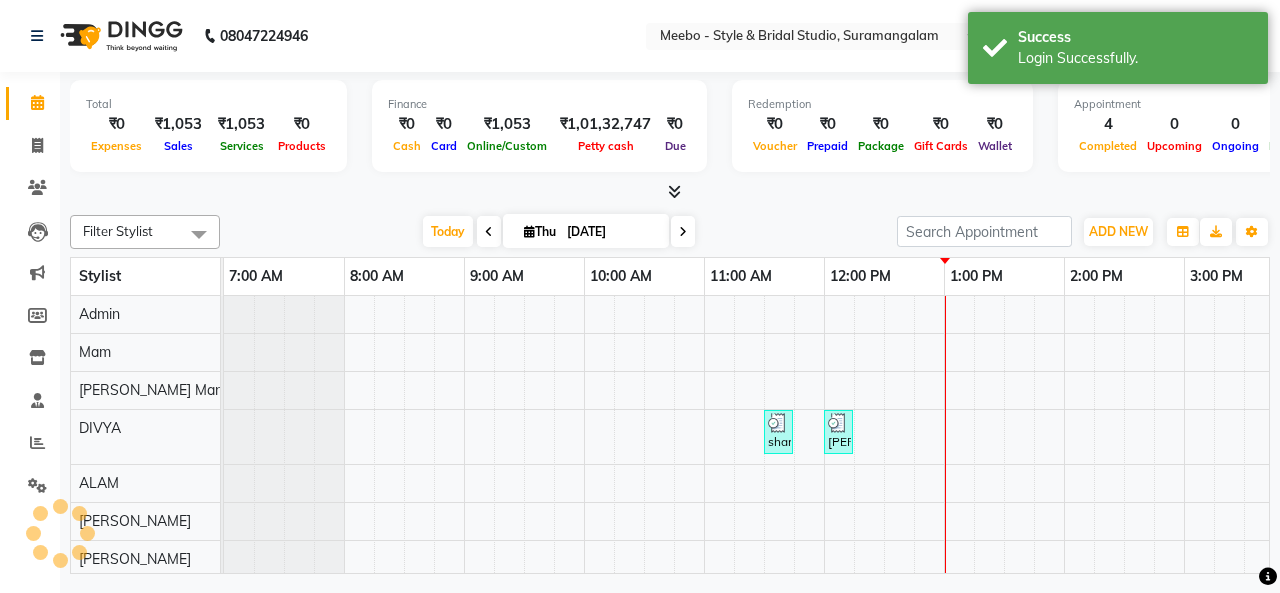 scroll, scrollTop: 0, scrollLeft: 0, axis: both 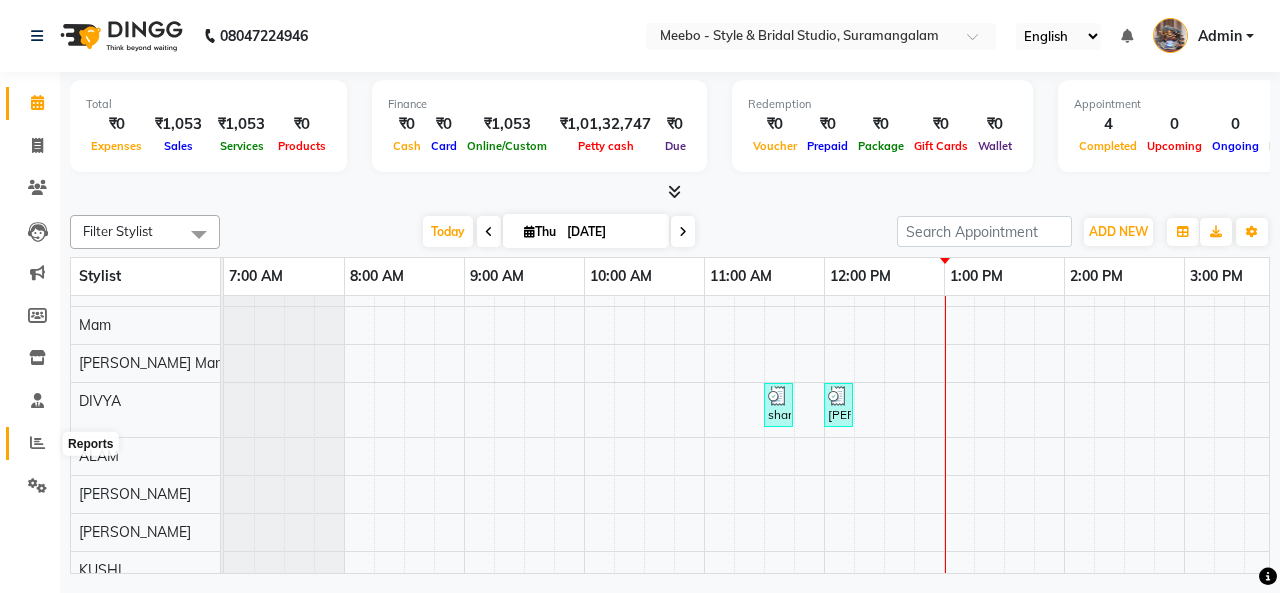 click 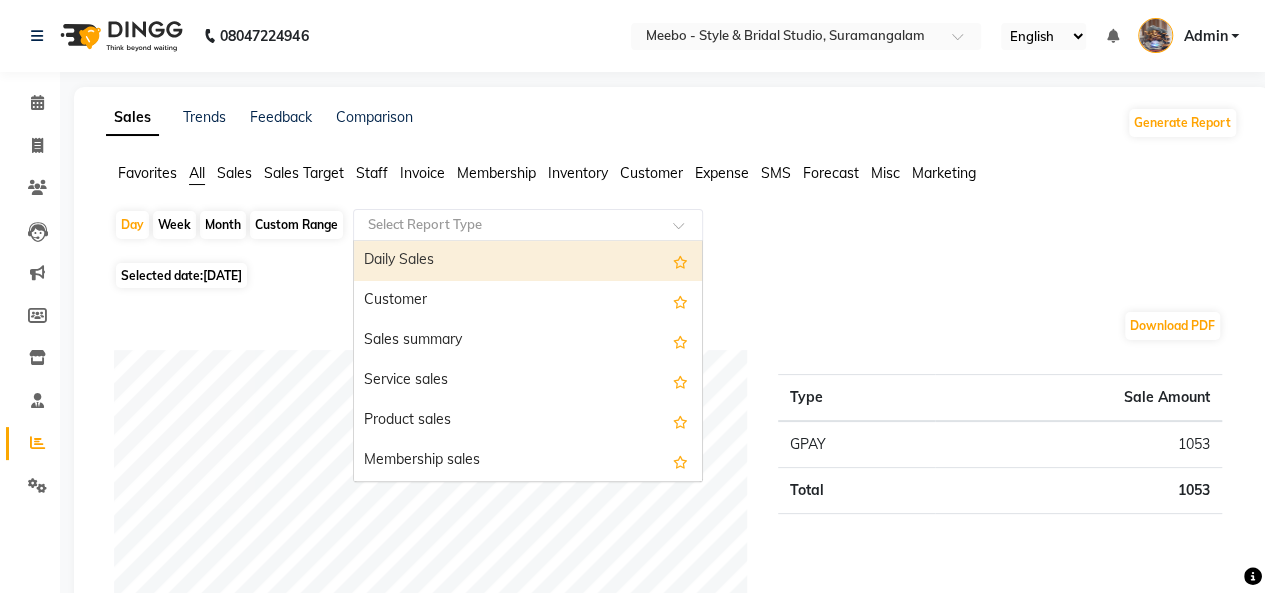 click 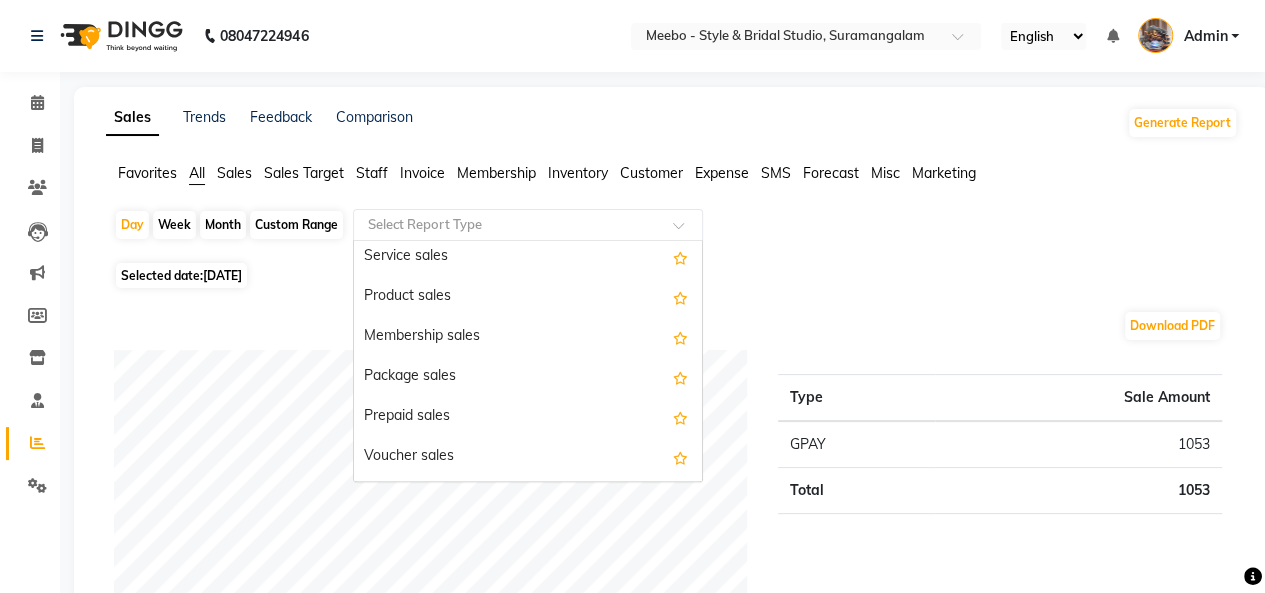 scroll, scrollTop: 125, scrollLeft: 0, axis: vertical 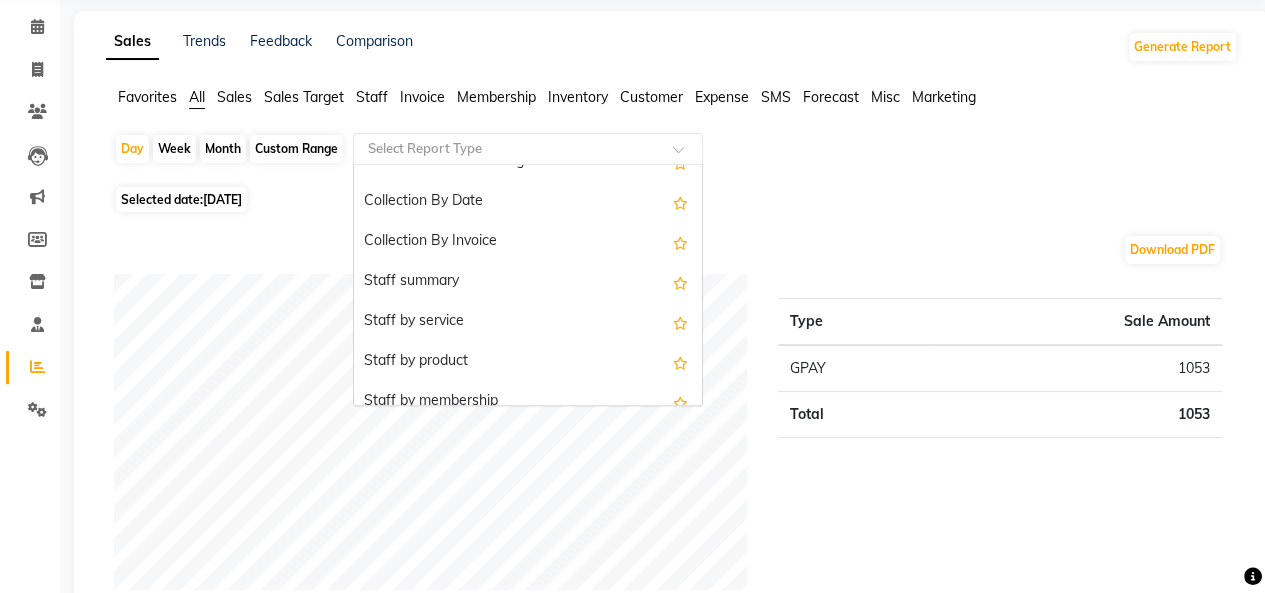 click on "Staff summary" at bounding box center [528, 282] 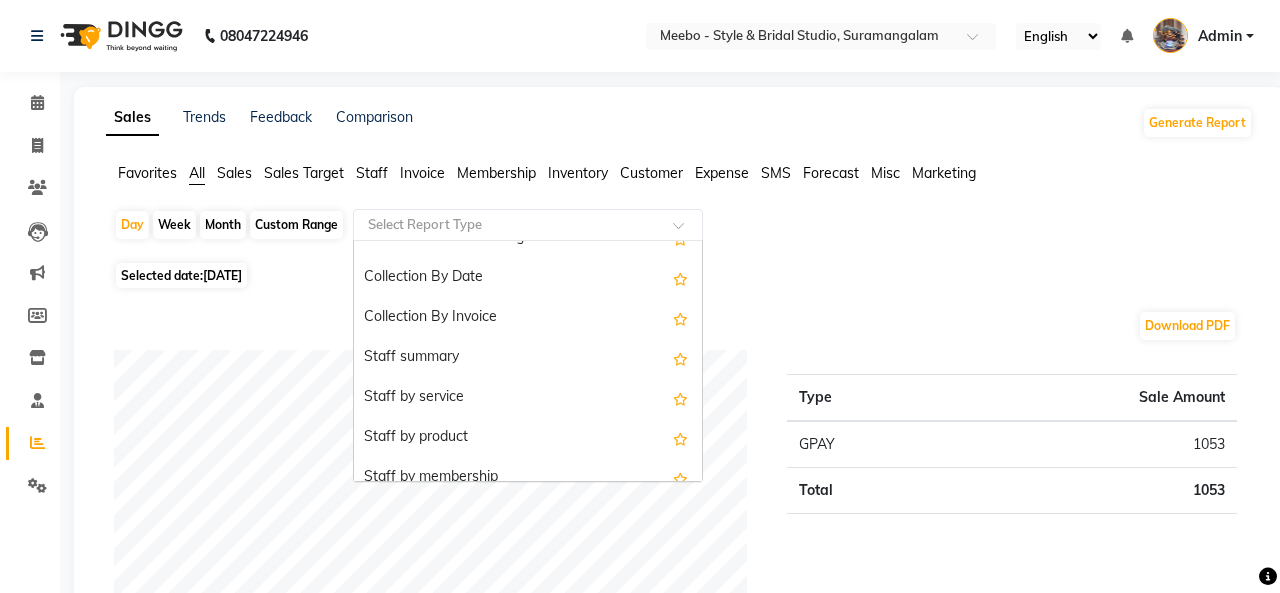 select on "full_report" 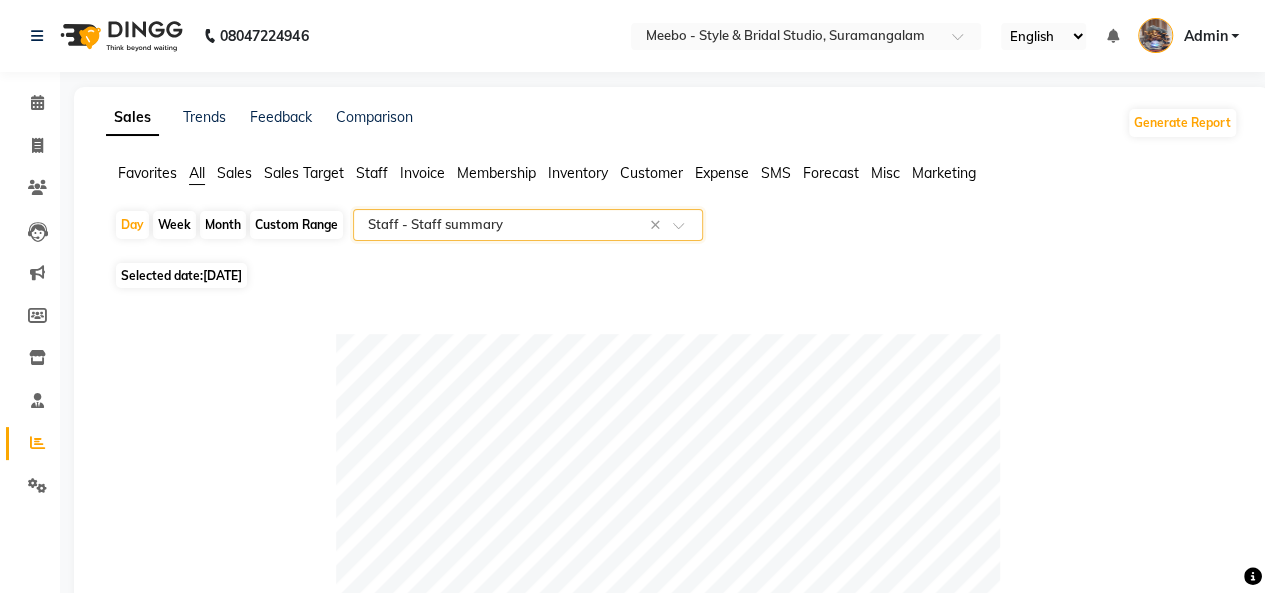 click on "Custom Range" 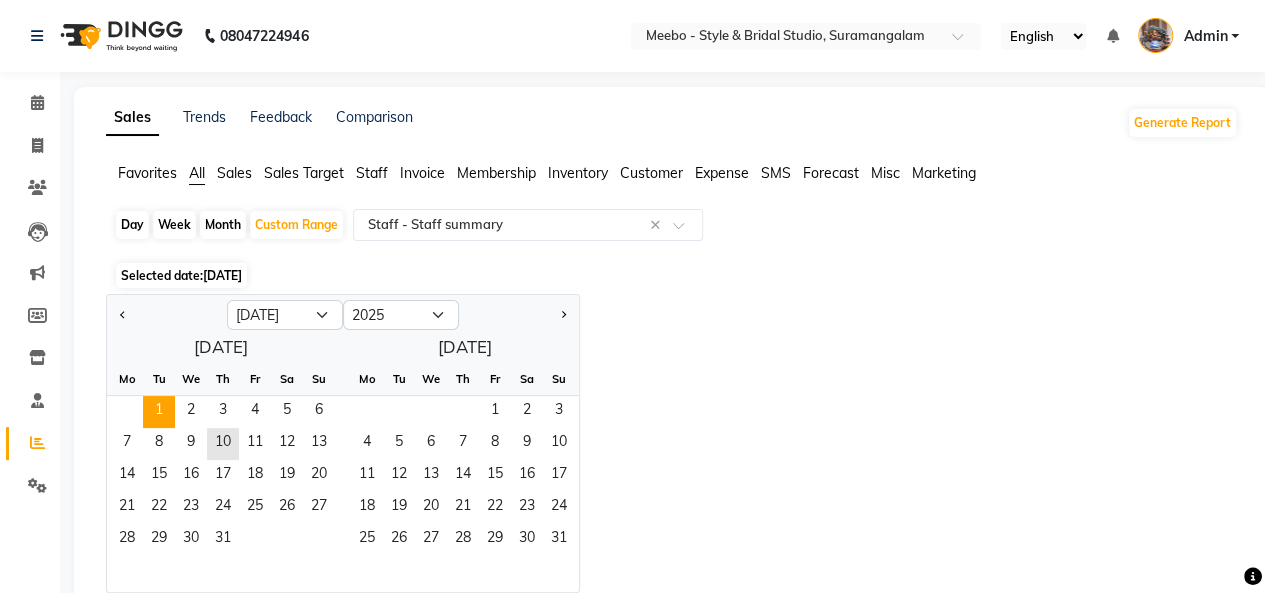 click on "1" 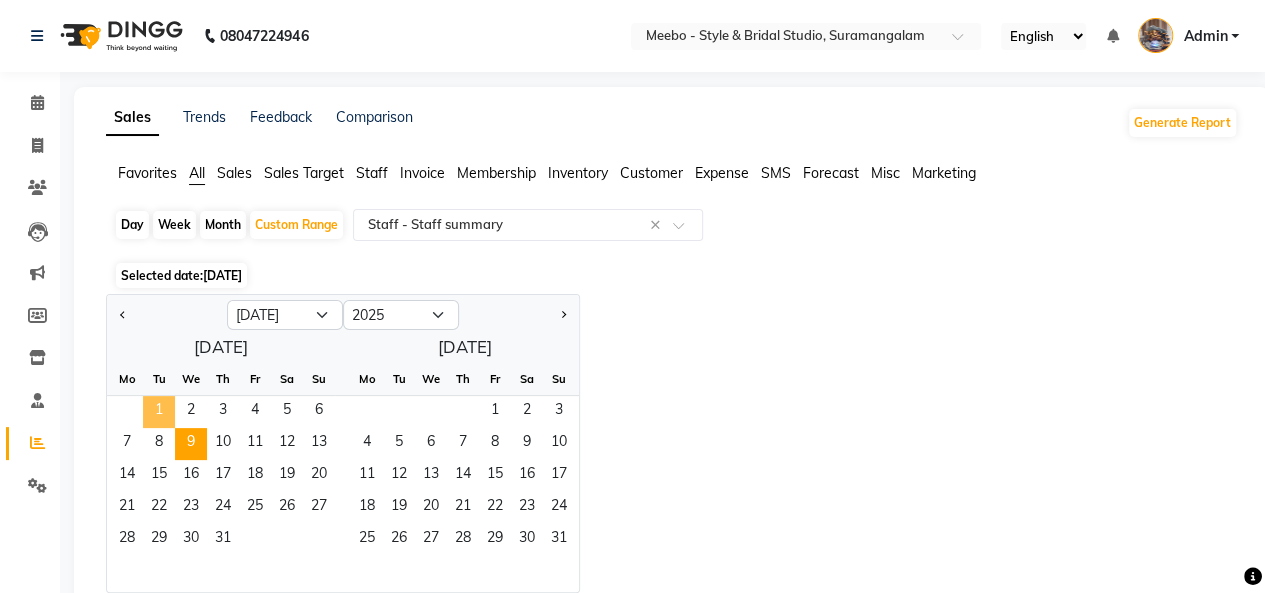 click on "9" 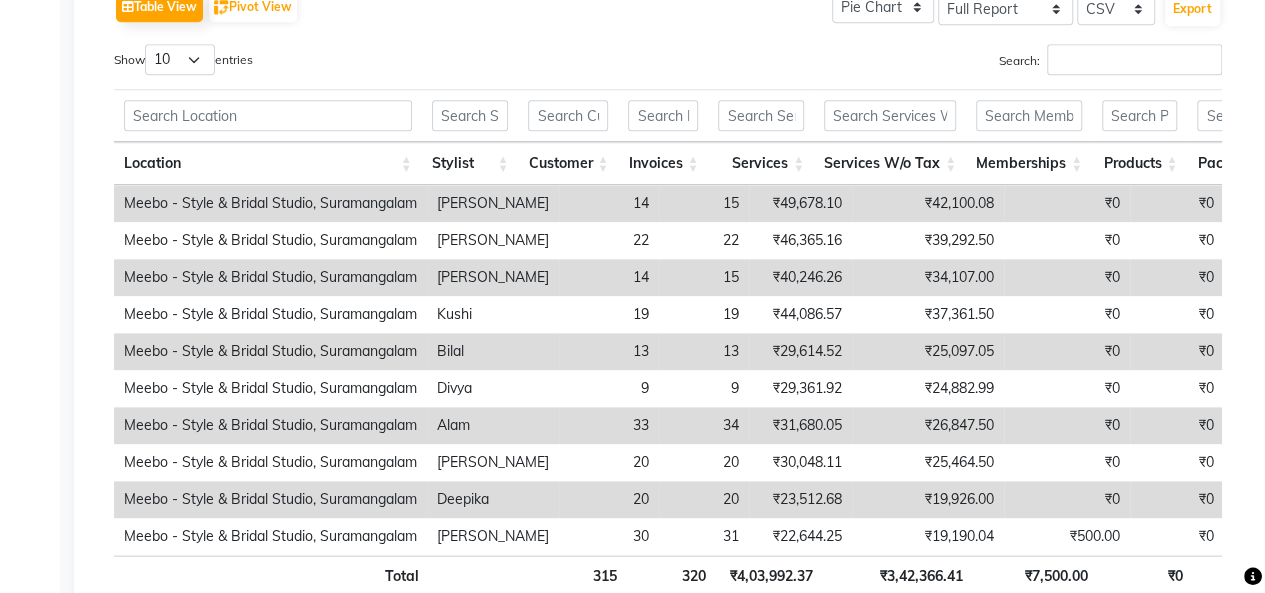 scroll, scrollTop: 1013, scrollLeft: 0, axis: vertical 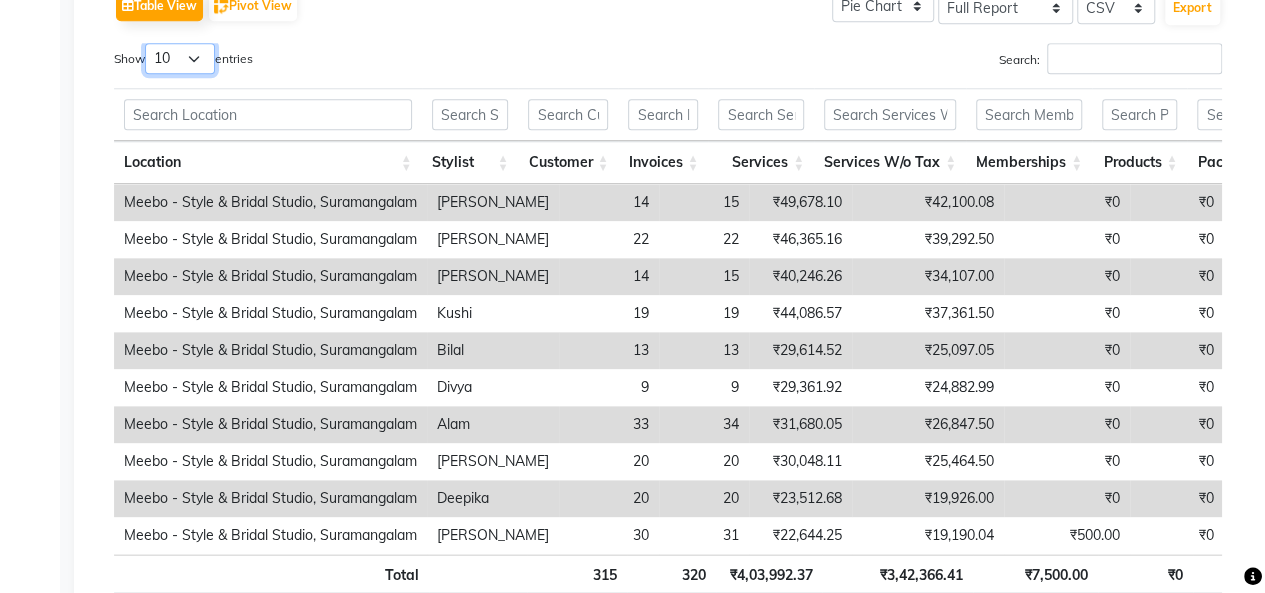 click on "10 25 50 100" at bounding box center (180, 58) 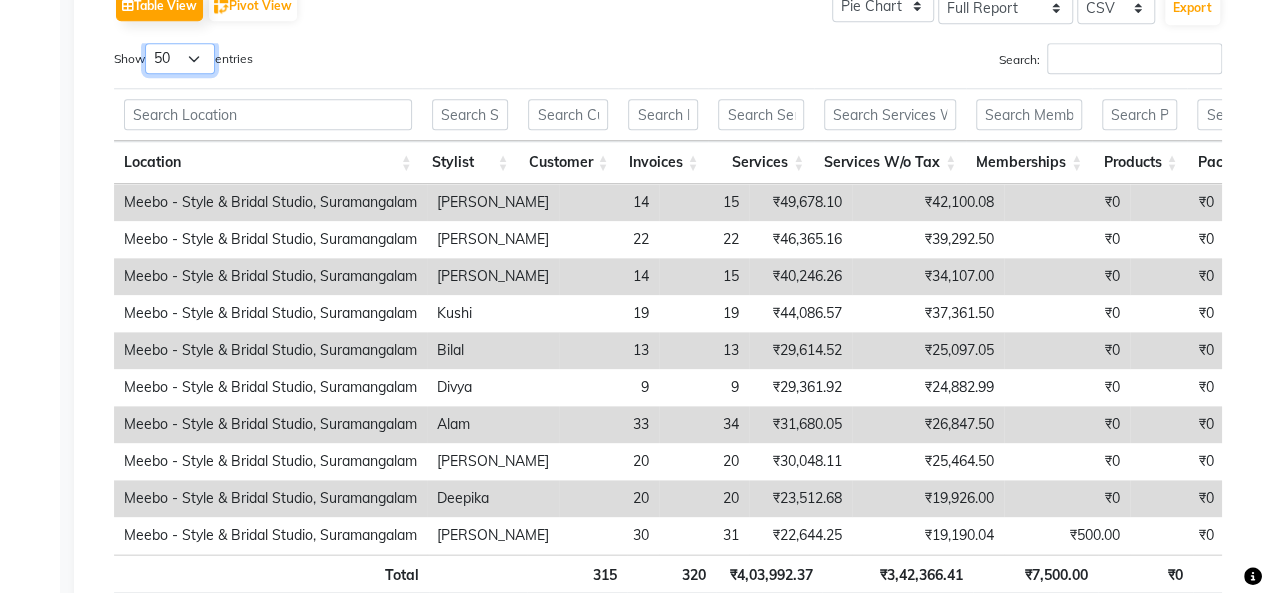 click on "10 25 50 100" at bounding box center (180, 58) 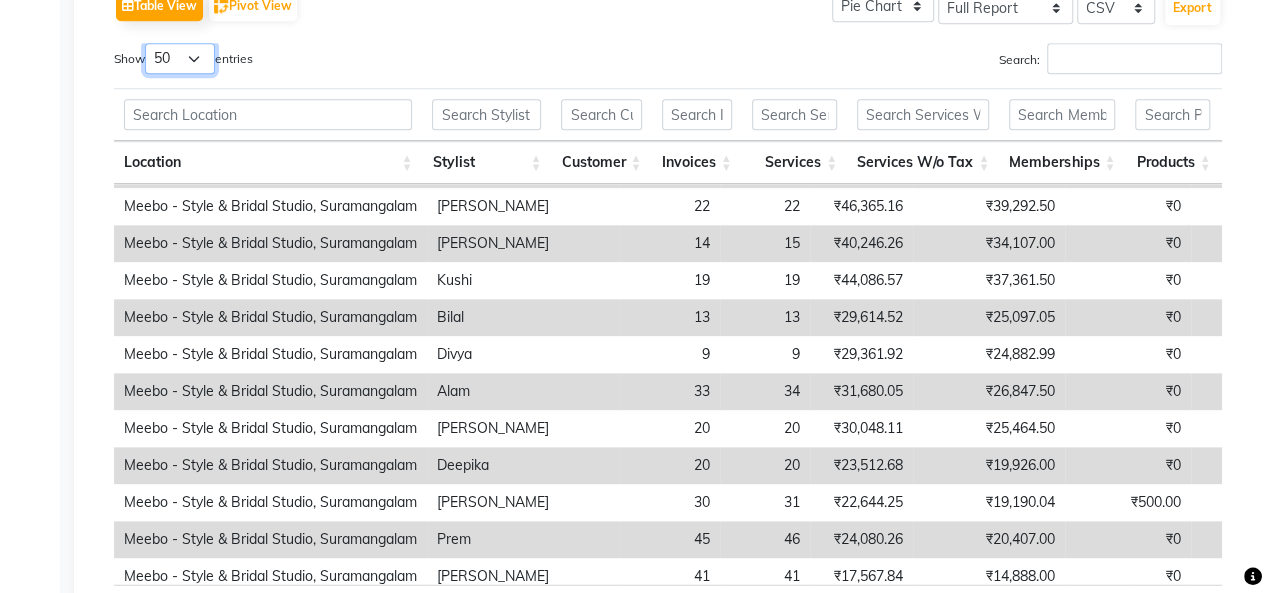 scroll, scrollTop: 2, scrollLeft: 0, axis: vertical 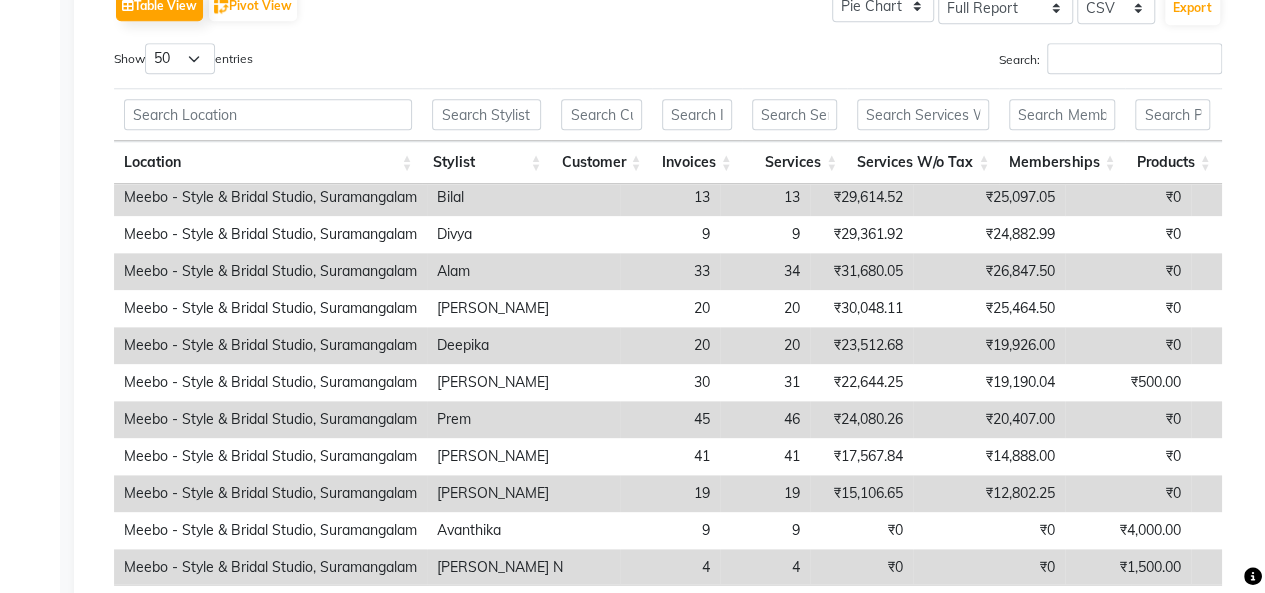 click on "Table View   Pivot View  Pie Chart Bar Chart Select Full Report Filtered Report Select CSV PDF  Export  Show  10 25 50 100  entries Search: Location Stylist Customer Invoices Services Services W/o Tax Memberships Products Packages Vouchers Prepaid Gifts Average Total Total W/o Tax Payment Redemption Redemption Share Emp Code Location Stylist Customer Invoices Services Services W/o Tax Memberships Products Packages Vouchers Prepaid Gifts Average Total Total W/o Tax Payment Redemption Redemption Share Emp Code Total 315 320 ₹4,03,992.37 ₹3,42,366.41 ₹7,500.00 ₹0 ₹0 ₹0 ₹15,000.00 ₹0 ₹26,240.28 ₹4,26,492.37 ₹3,63,722.36 ₹4,03,240.47 ₹23,251.90 ₹14,536.05 Meebo - Style & Bridal Studio, [GEOGRAPHIC_DATA] [PERSON_NAME]  14 15 ₹49,678.10 ₹42,100.08 ₹0 ₹0 ₹0 ₹0 ₹0 ₹0 ₹3,548.44 ₹49,678.10 ₹42,100.08 ₹48,769.50 ₹908.60 ₹546.70 e144-85107 Meebo - Style & Bridal Studio, Suramangalam [PERSON_NAME] 22 22 ₹46,365.16 ₹39,292.50 ₹0 ₹0 ₹0 ₹0 ₹0 ₹0 ₹2,107.51 [PERSON_NAME] 14" 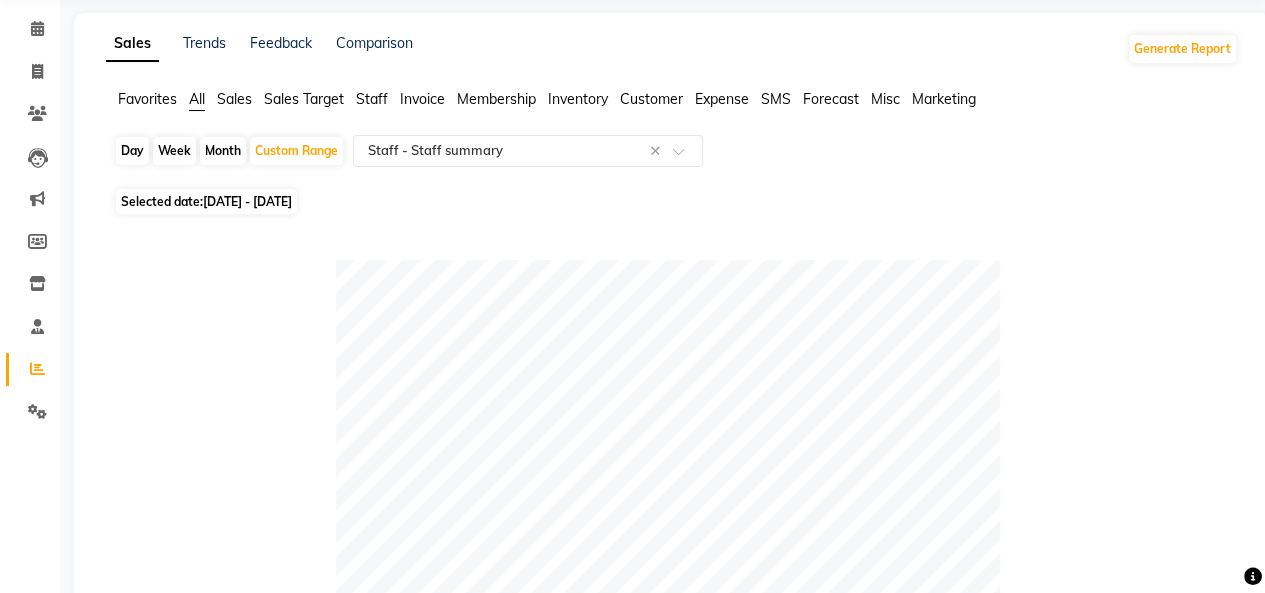 scroll, scrollTop: 0, scrollLeft: 0, axis: both 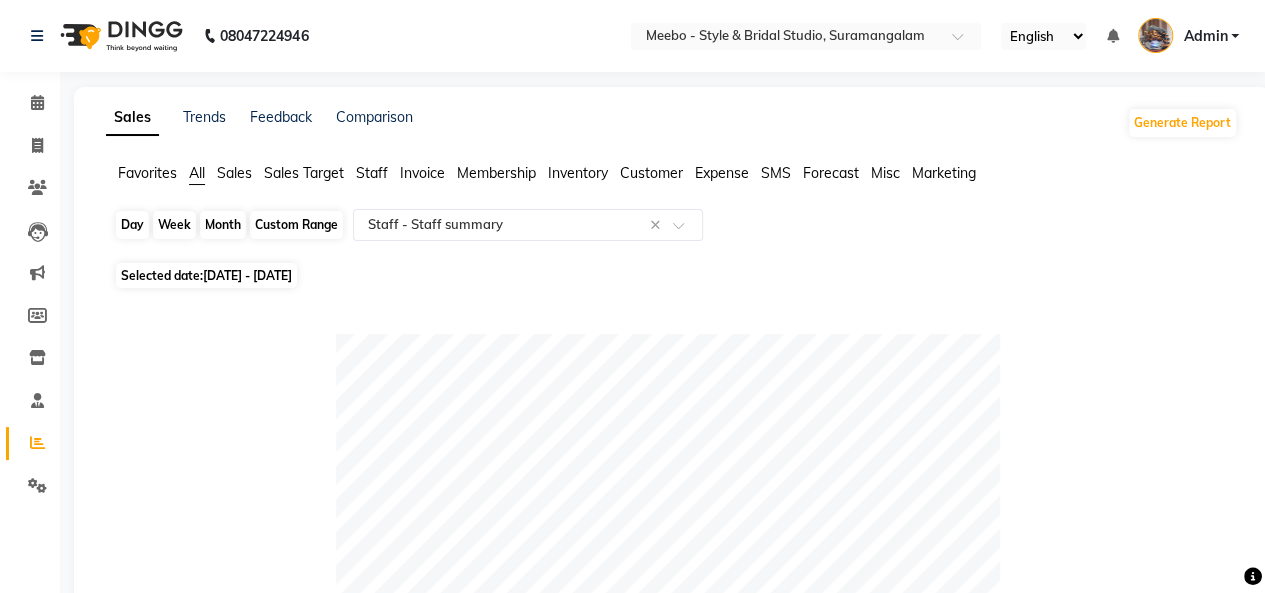 click on "Custom Range" 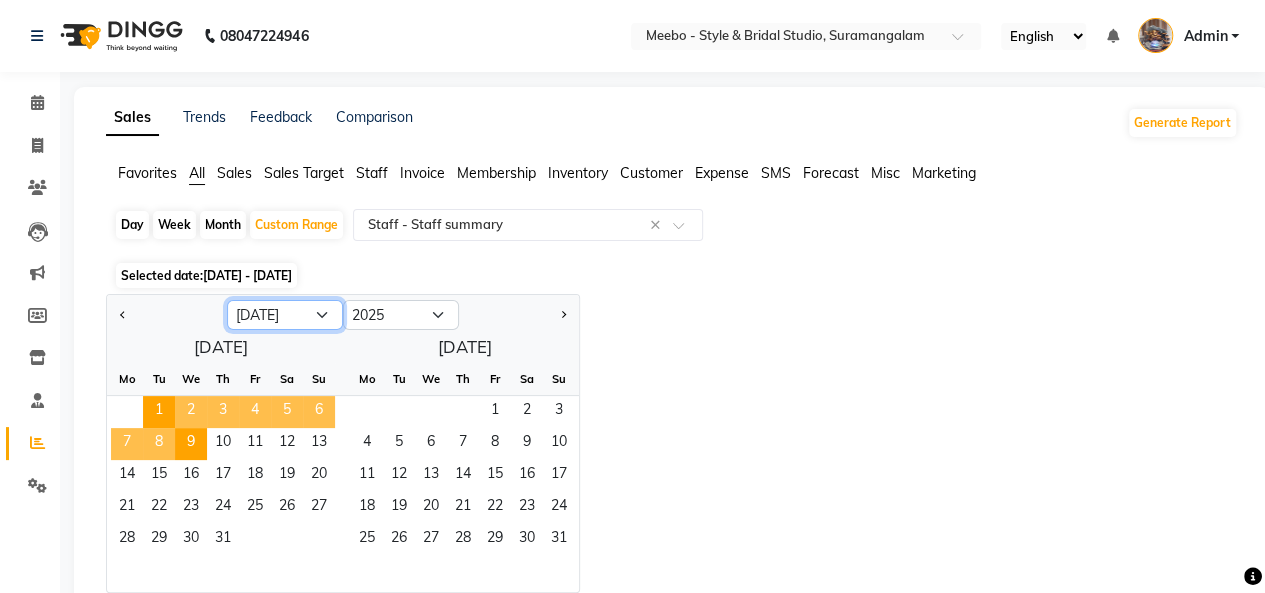 click on "Jan Feb Mar Apr May Jun [DATE] Aug Sep Oct Nov Dec" 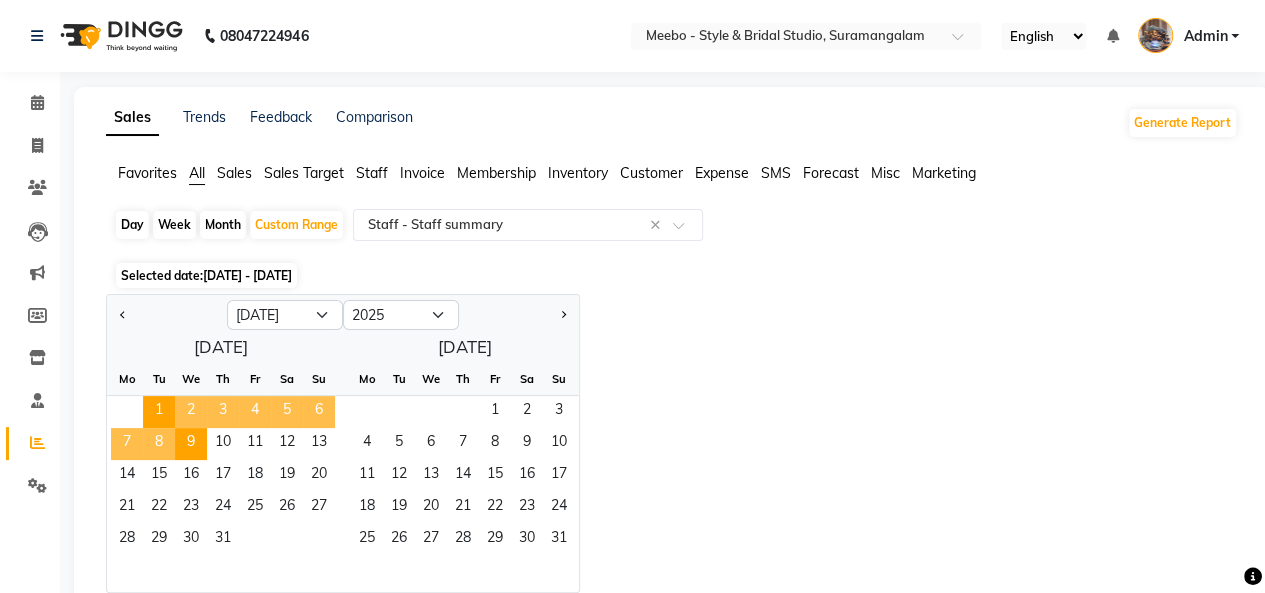 click on "[DATE]  Mo Tu We Th Fr Sa Su  1   2   3   4   5   6   7   8   9   10   11   12   13   14   15   16   17   18   19   20   21   22   23   24   25   26   27   28   29   30   [DATE] Tu We Th Fr Sa Su  1   2   3   4   5   6   7   8   9   10   11   12   13   14   15   16   17   18   19   20   21   22   23   24   25   26   27   28   29   30   31" 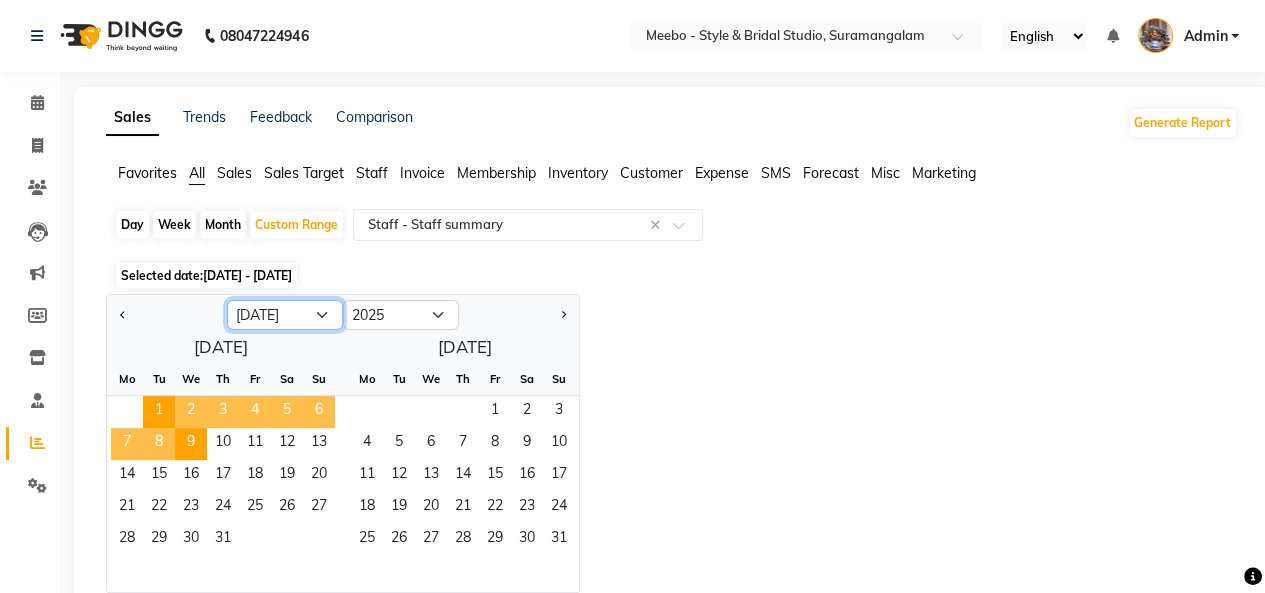 click on "Jan Feb Mar Apr May Jun [DATE] Aug Sep Oct Nov Dec" 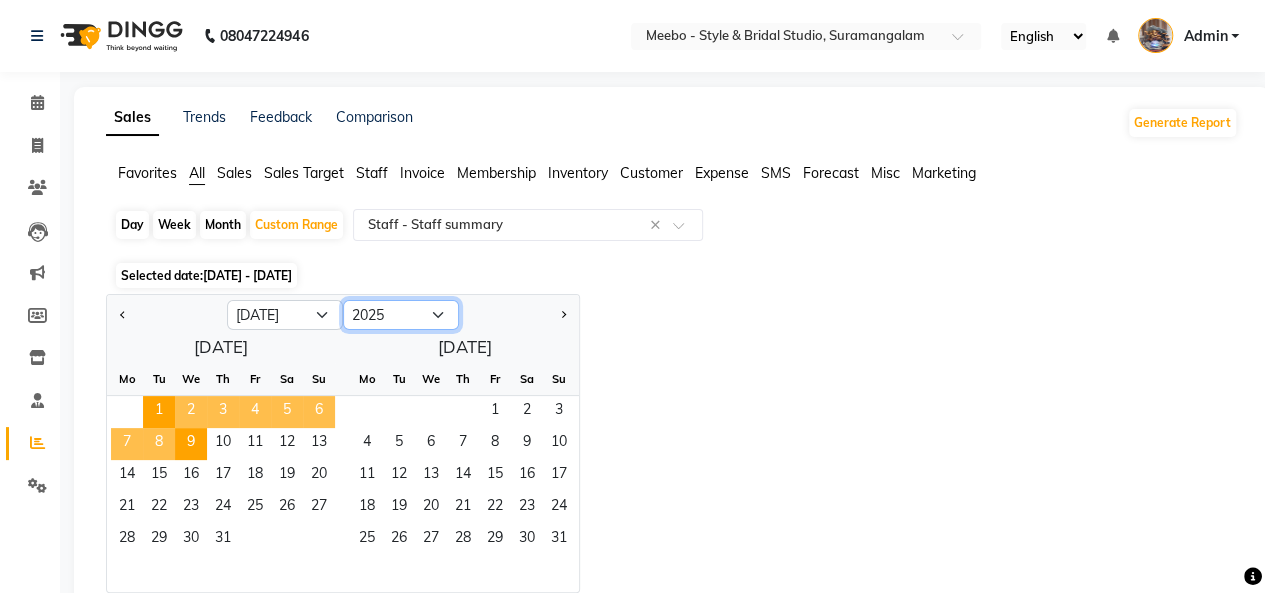 click on "2015 2016 2017 2018 2019 2020 2021 2022 2023 2024 2025 2026 2027 2028 2029 2030 2031 2032 2033 2034 2035" 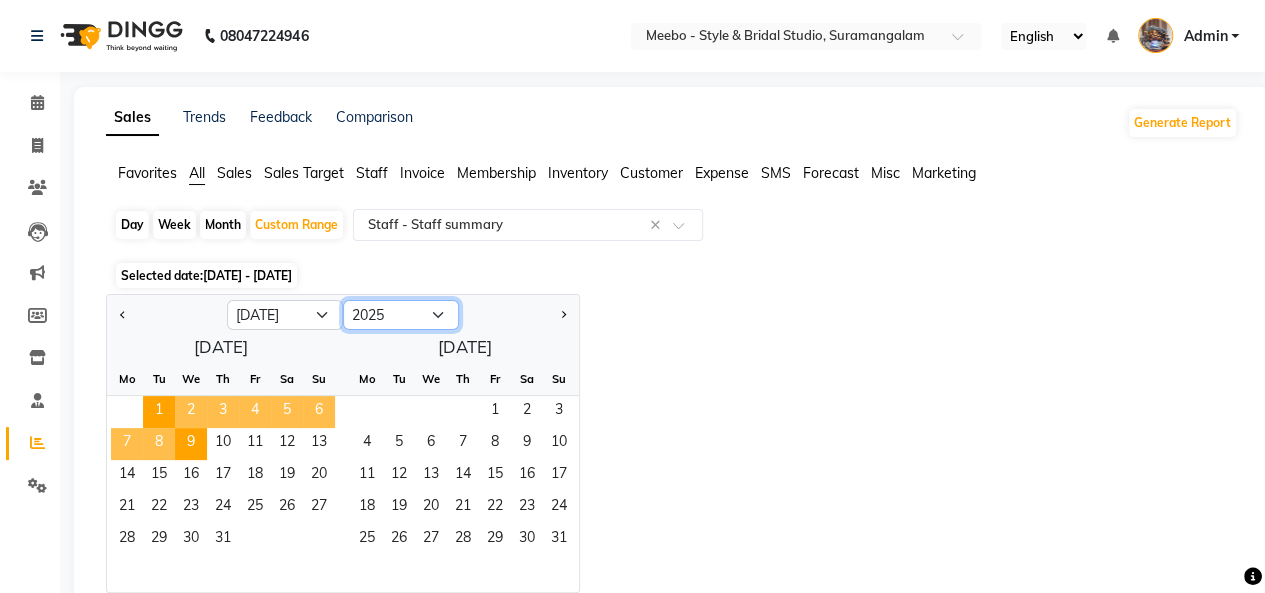 select on "2024" 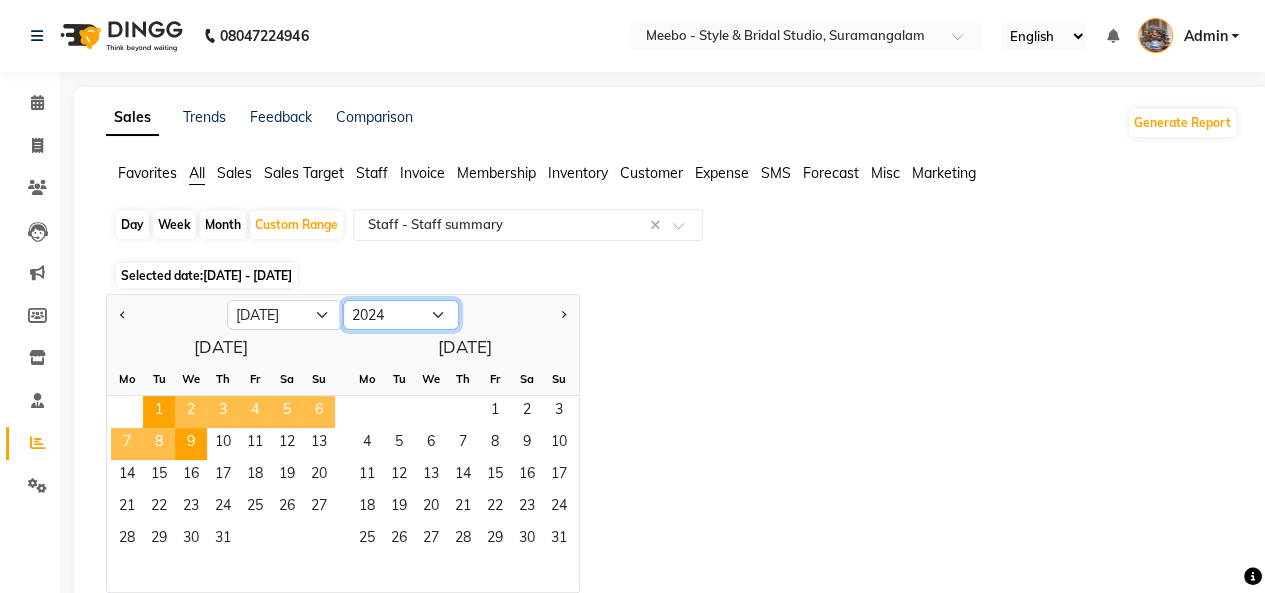 click on "2015 2016 2017 2018 2019 2020 2021 2022 2023 2024 2025 2026 2027 2028 2029 2030 2031 2032 2033 2034 2035" 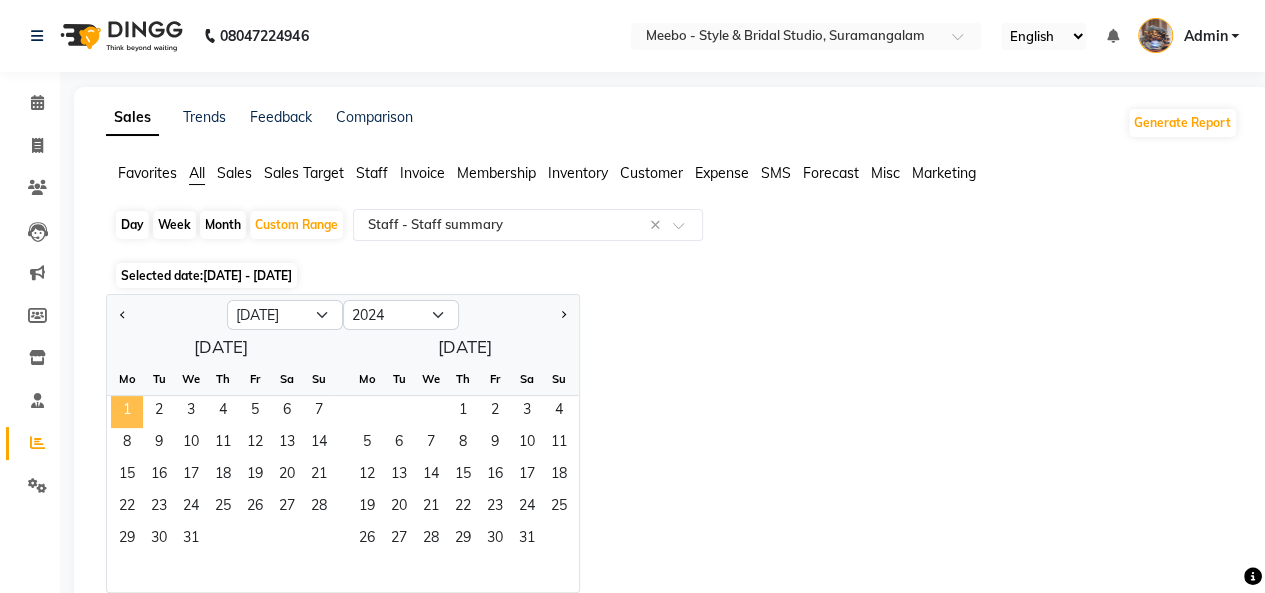 click on "1" 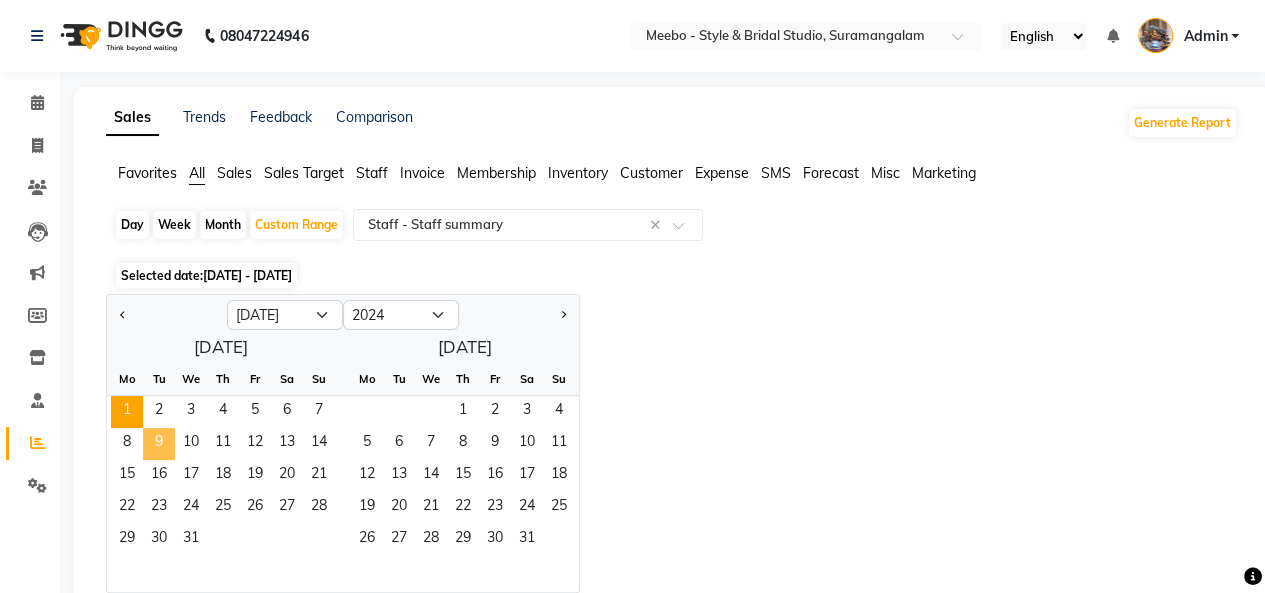 click on "9" 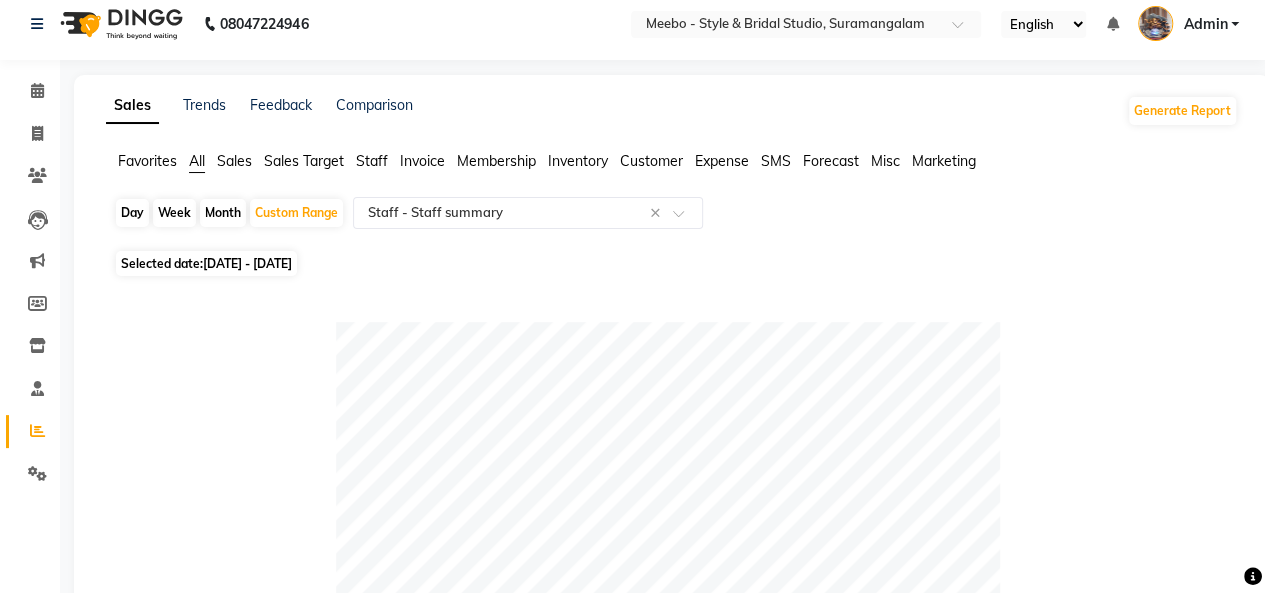 scroll, scrollTop: 0, scrollLeft: 0, axis: both 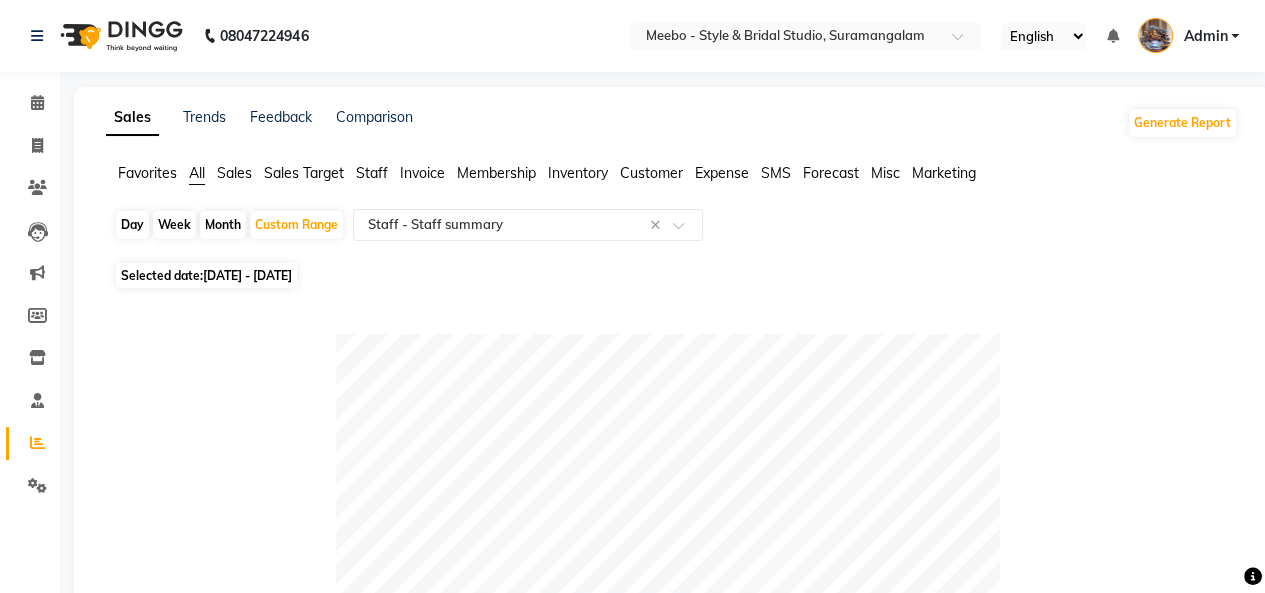 click on "Reports" 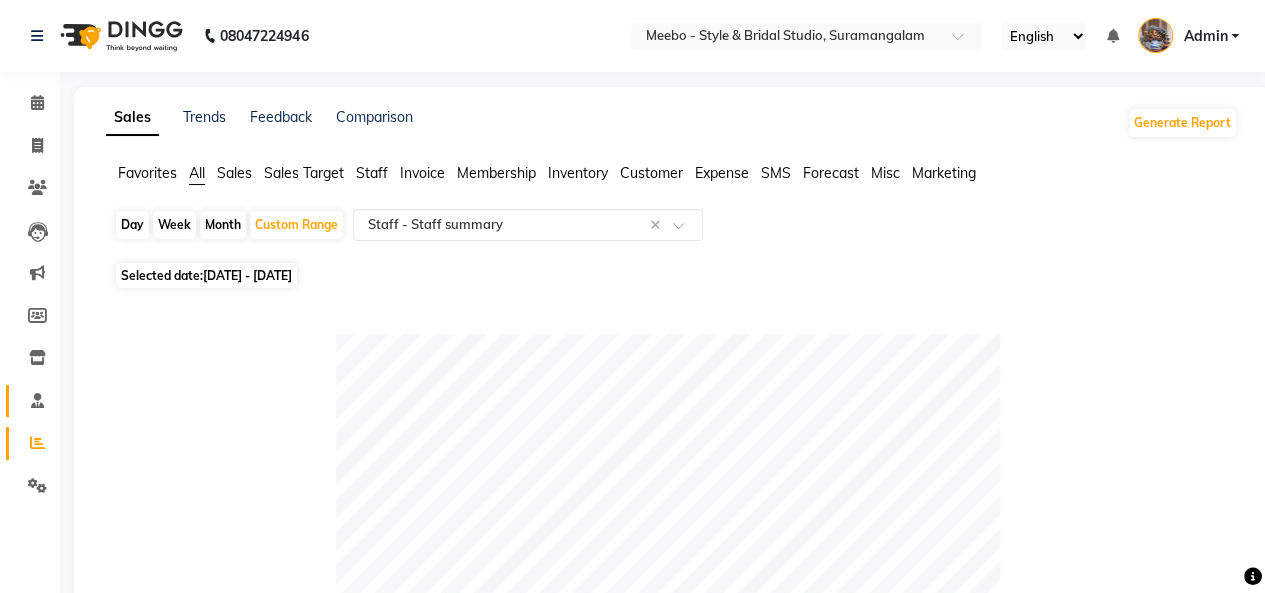 click 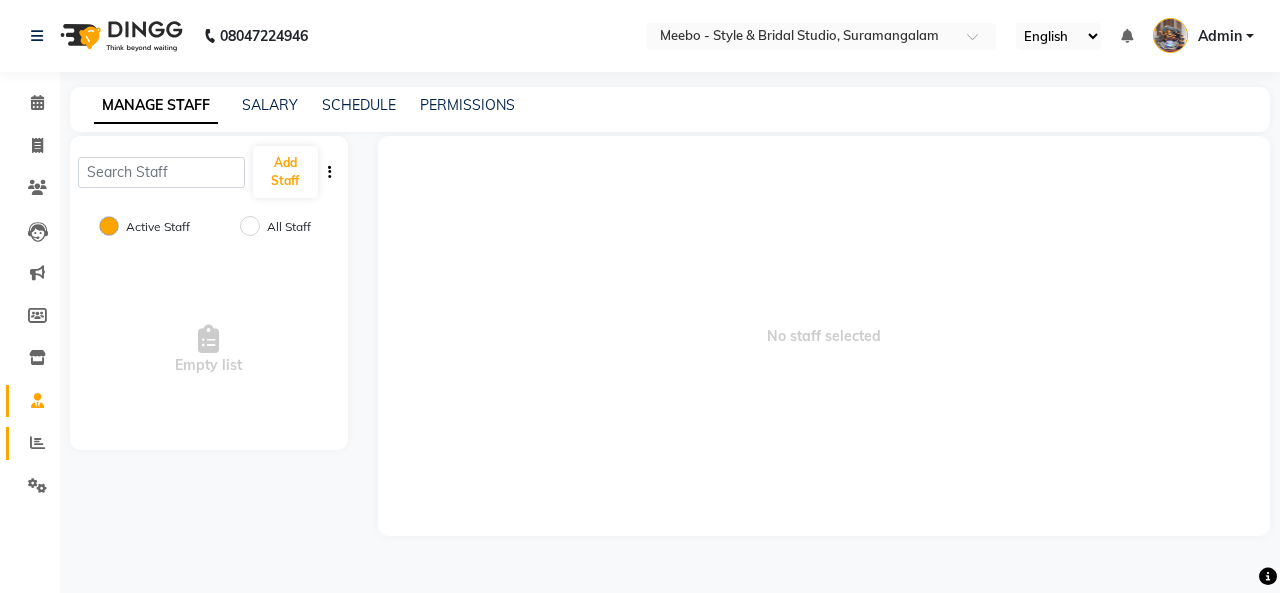 click 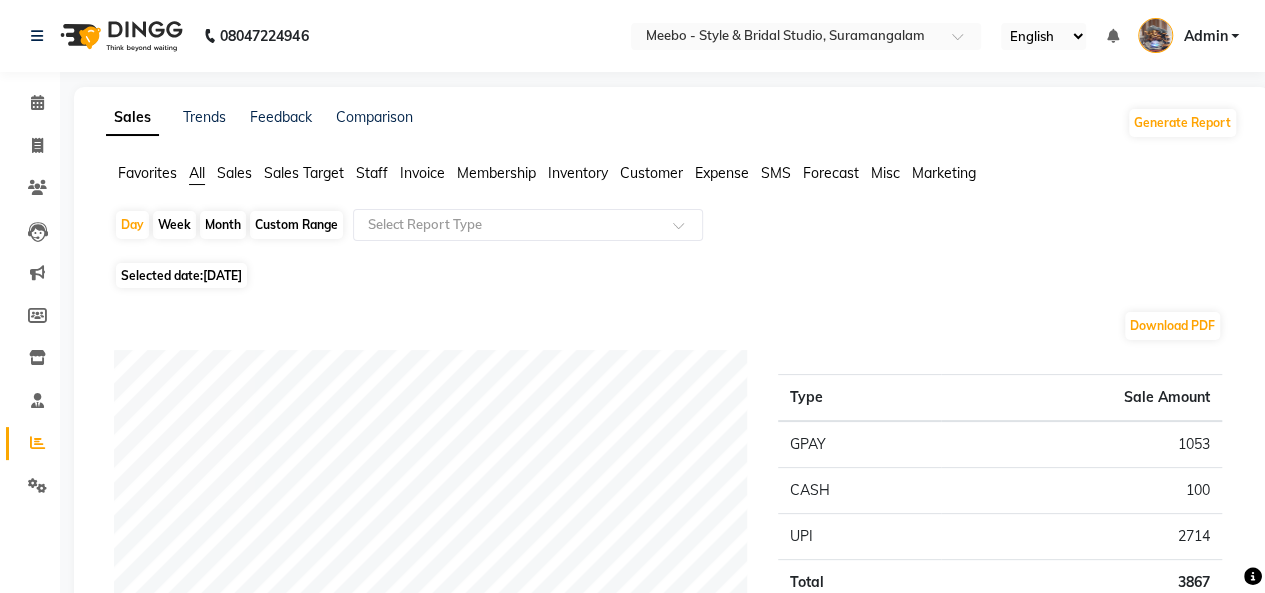 click on "Custom Range" 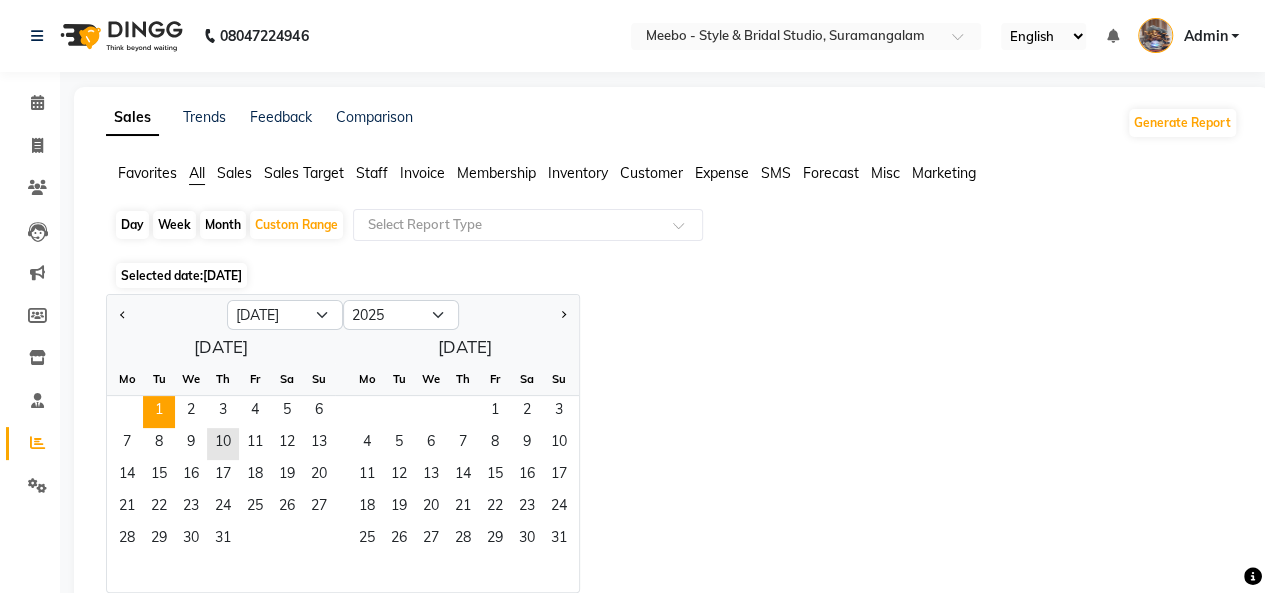click on "1" 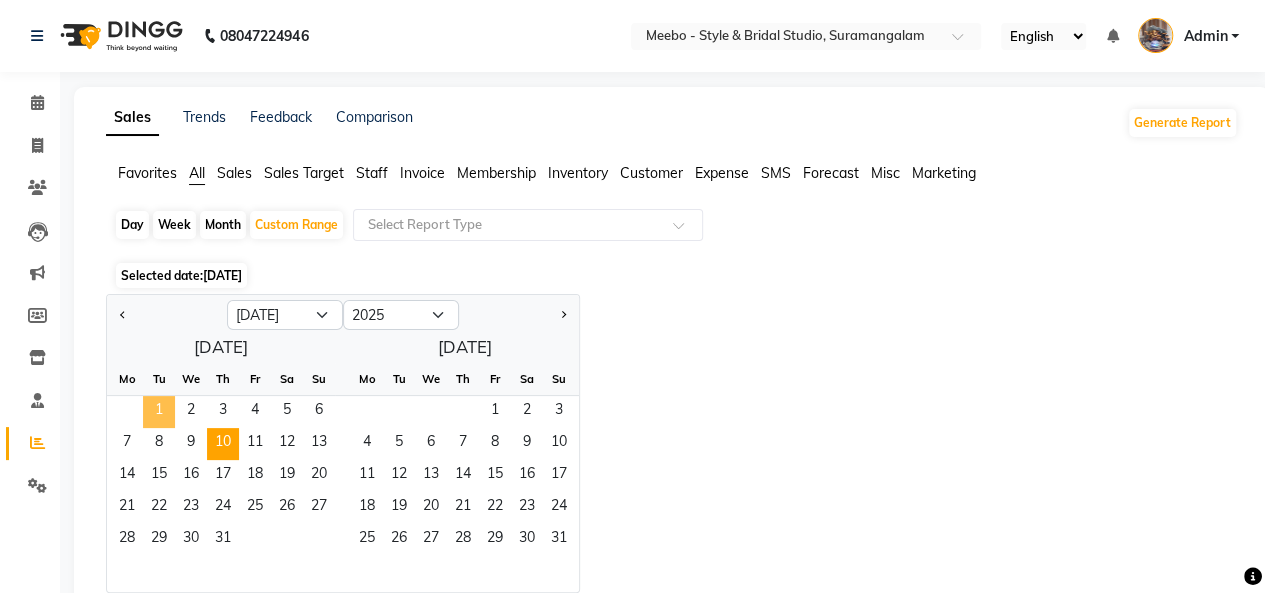 click on "10" 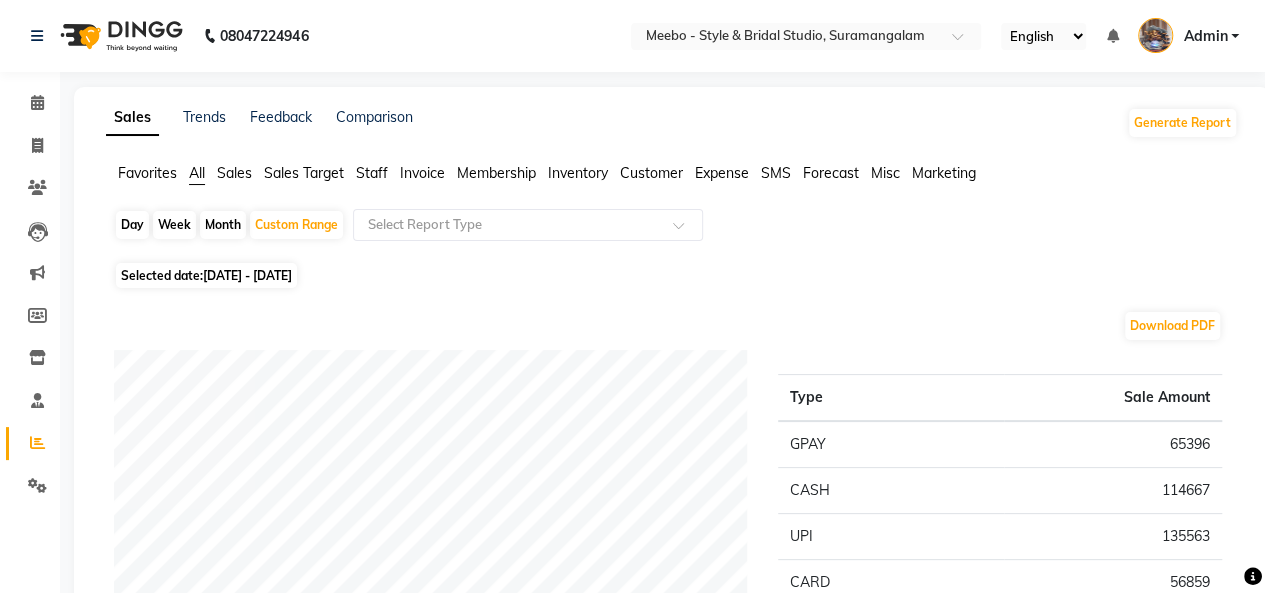 click on "Selected date:  [DATE] - [DATE]" 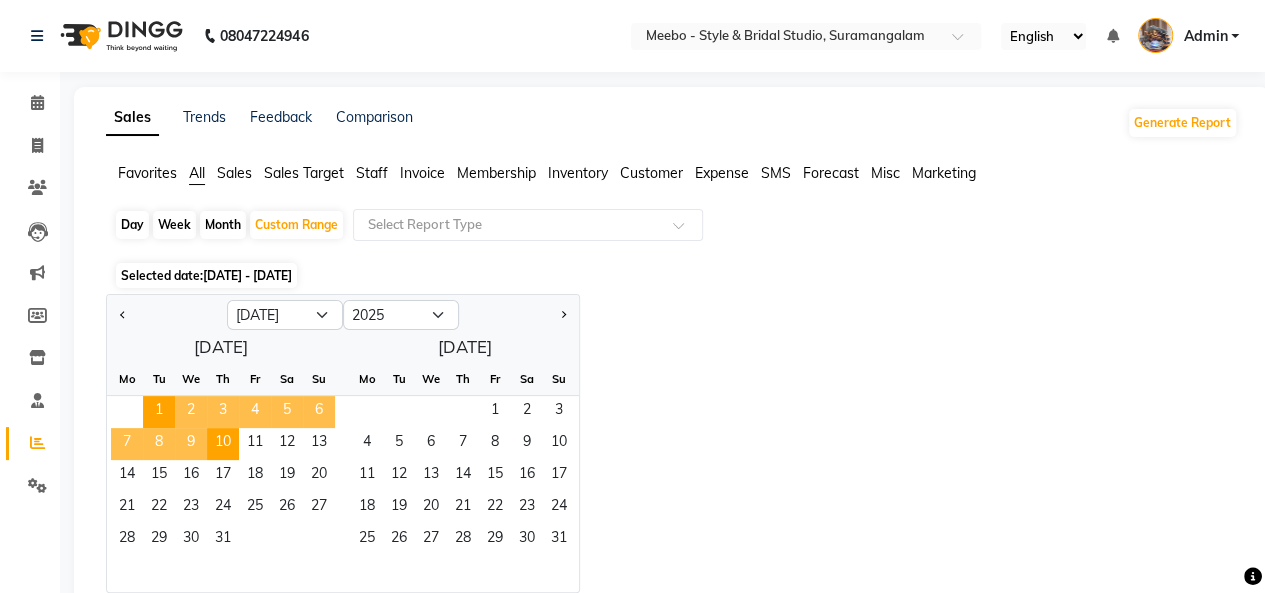 click on "1" 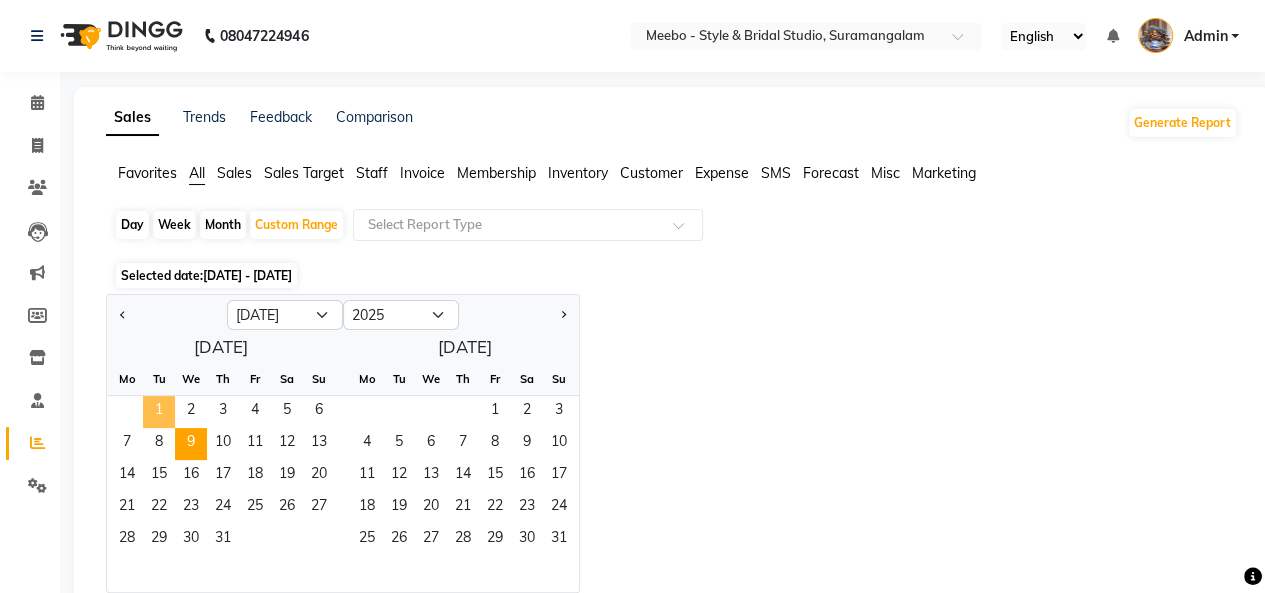 click on "9" 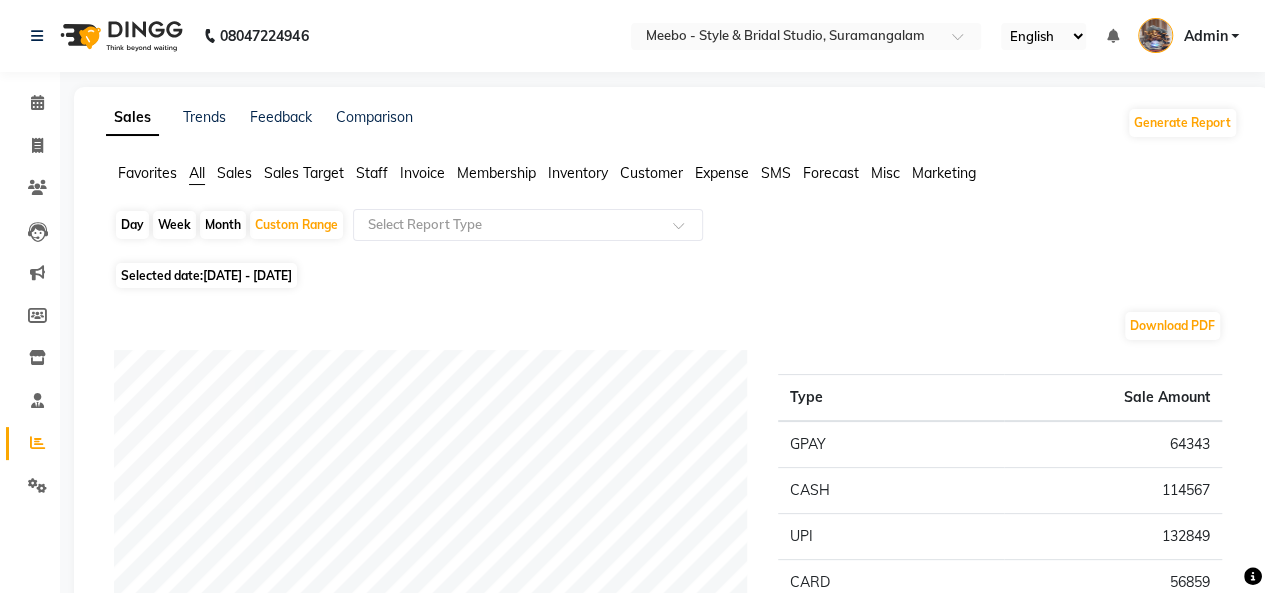 click on "[DATE] - [DATE]" 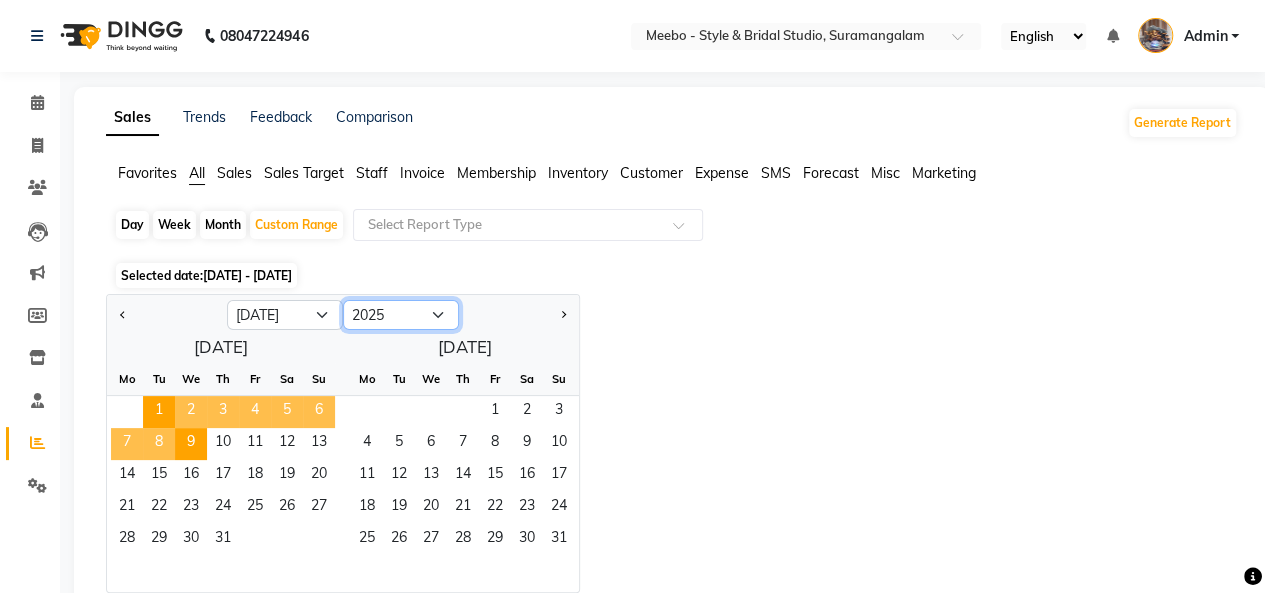 click on "2015 2016 2017 2018 2019 2020 2021 2022 2023 2024 2025 2026 2027 2028 2029 2030 2031 2032 2033 2034 2035" 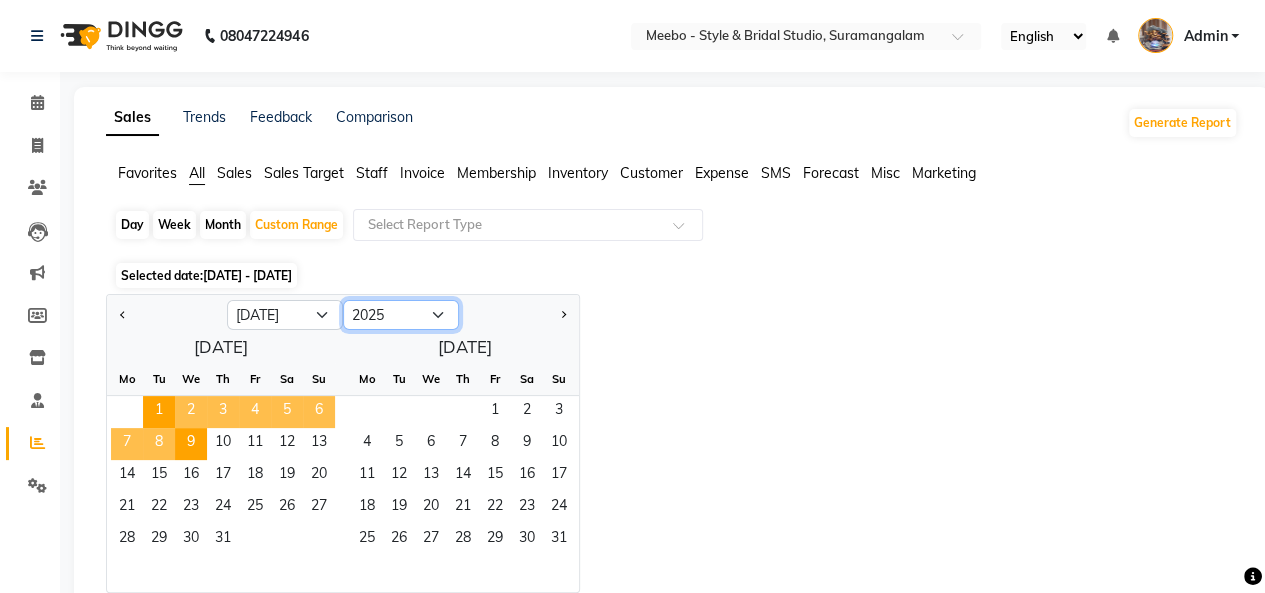 select on "2024" 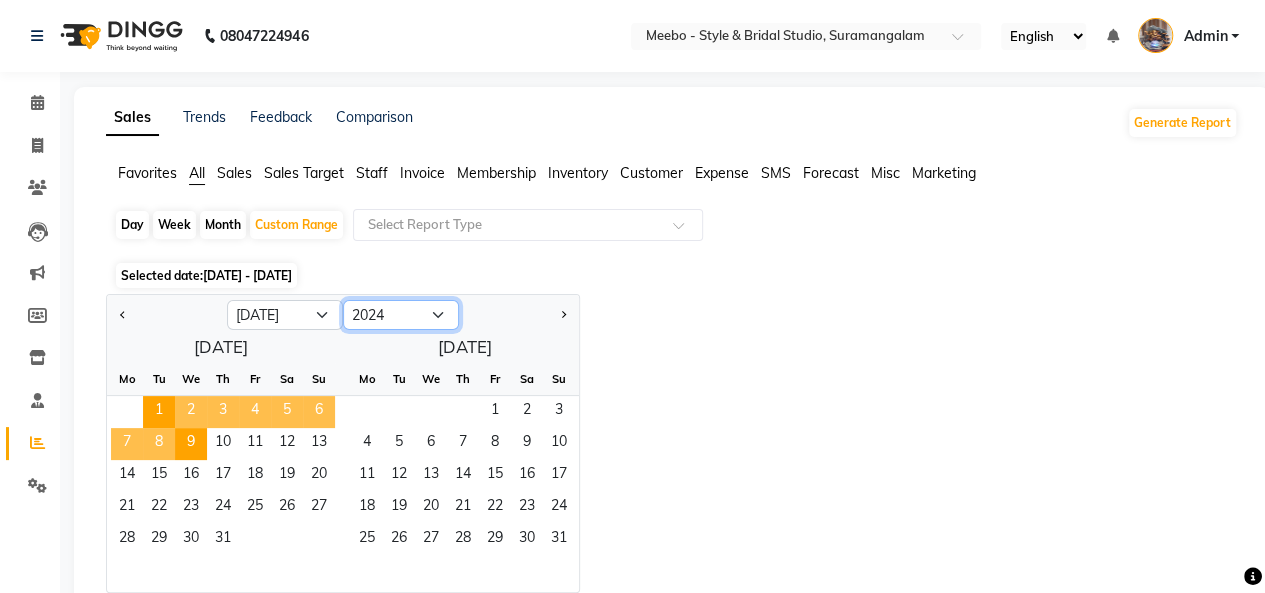 click on "2015 2016 2017 2018 2019 2020 2021 2022 2023 2024 2025 2026 2027 2028 2029 2030 2031 2032 2033 2034 2035" 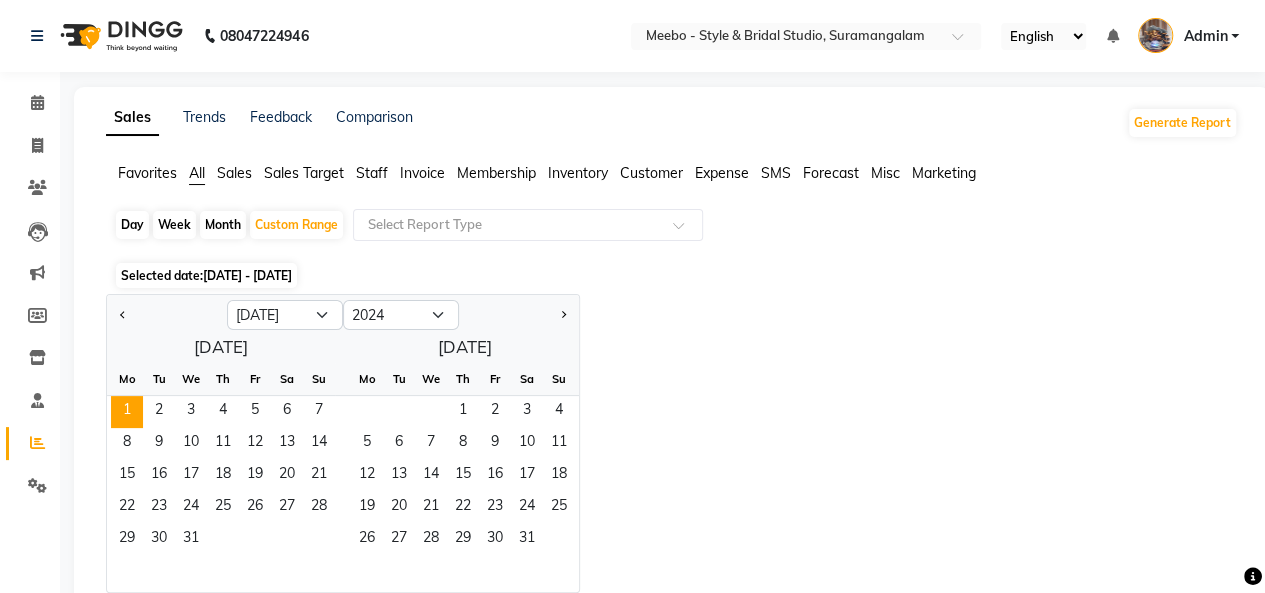 click on "1" 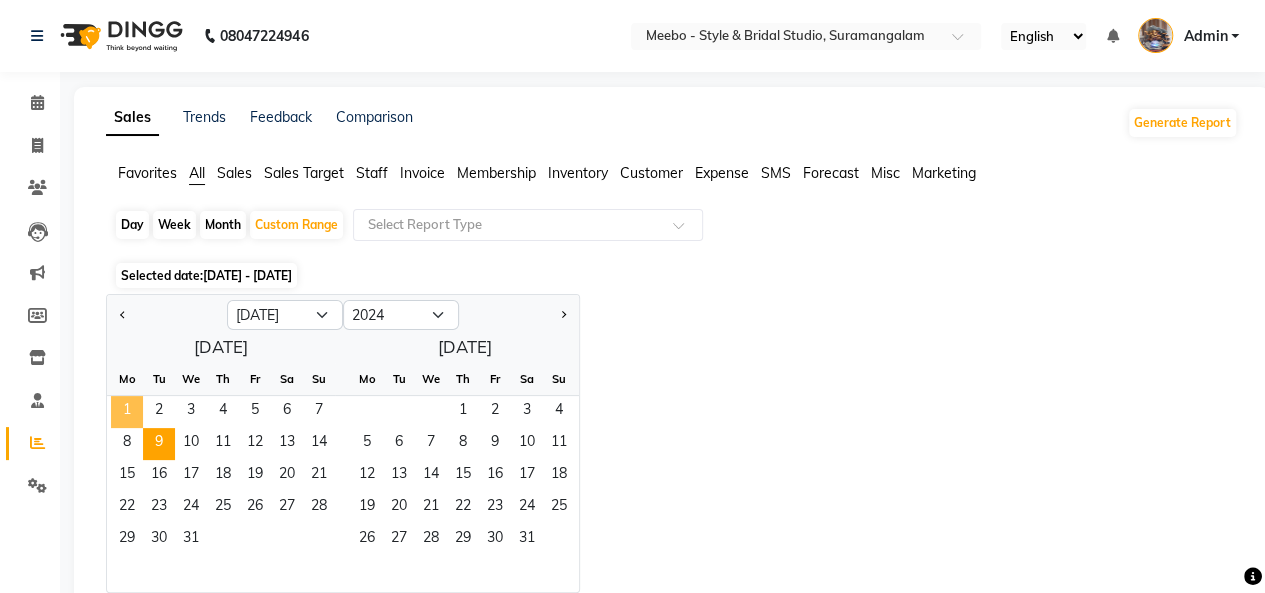 click on "9" 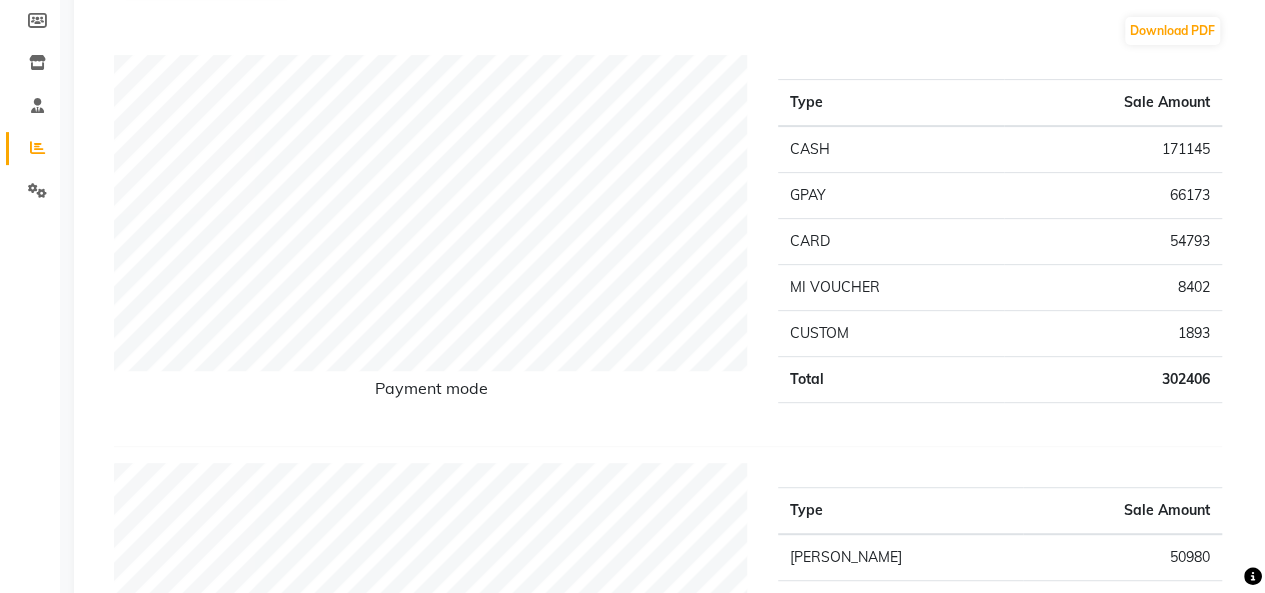 scroll, scrollTop: 300, scrollLeft: 0, axis: vertical 